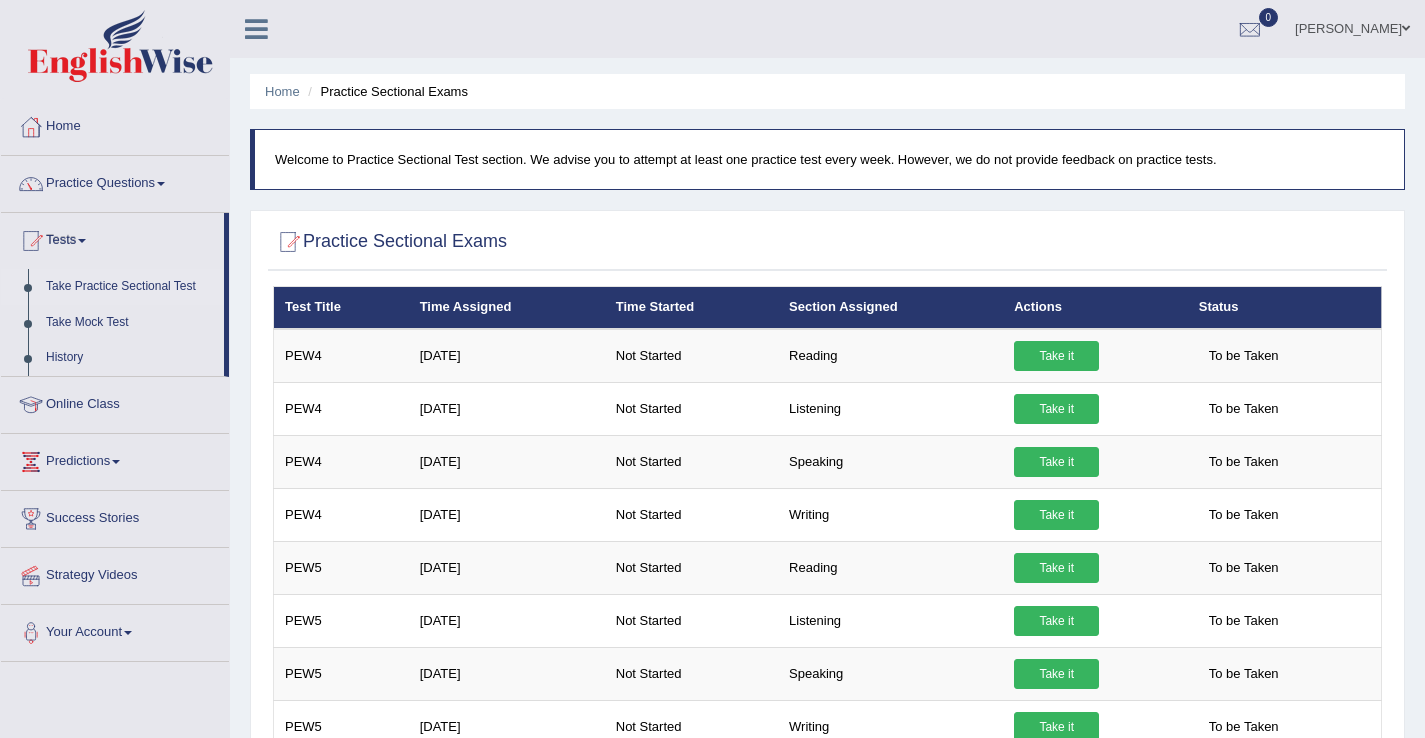 scroll, scrollTop: 0, scrollLeft: 0, axis: both 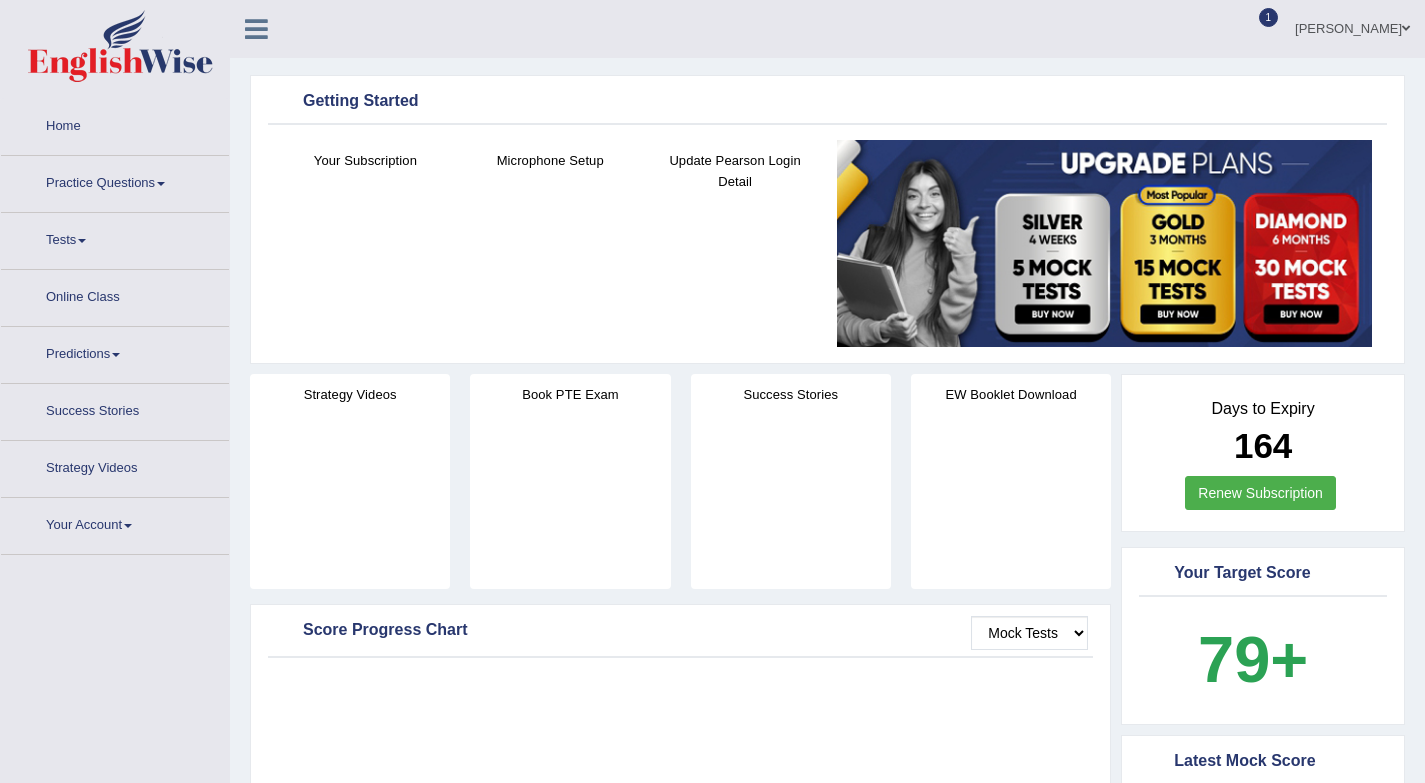 click on "1" at bounding box center (1269, 17) 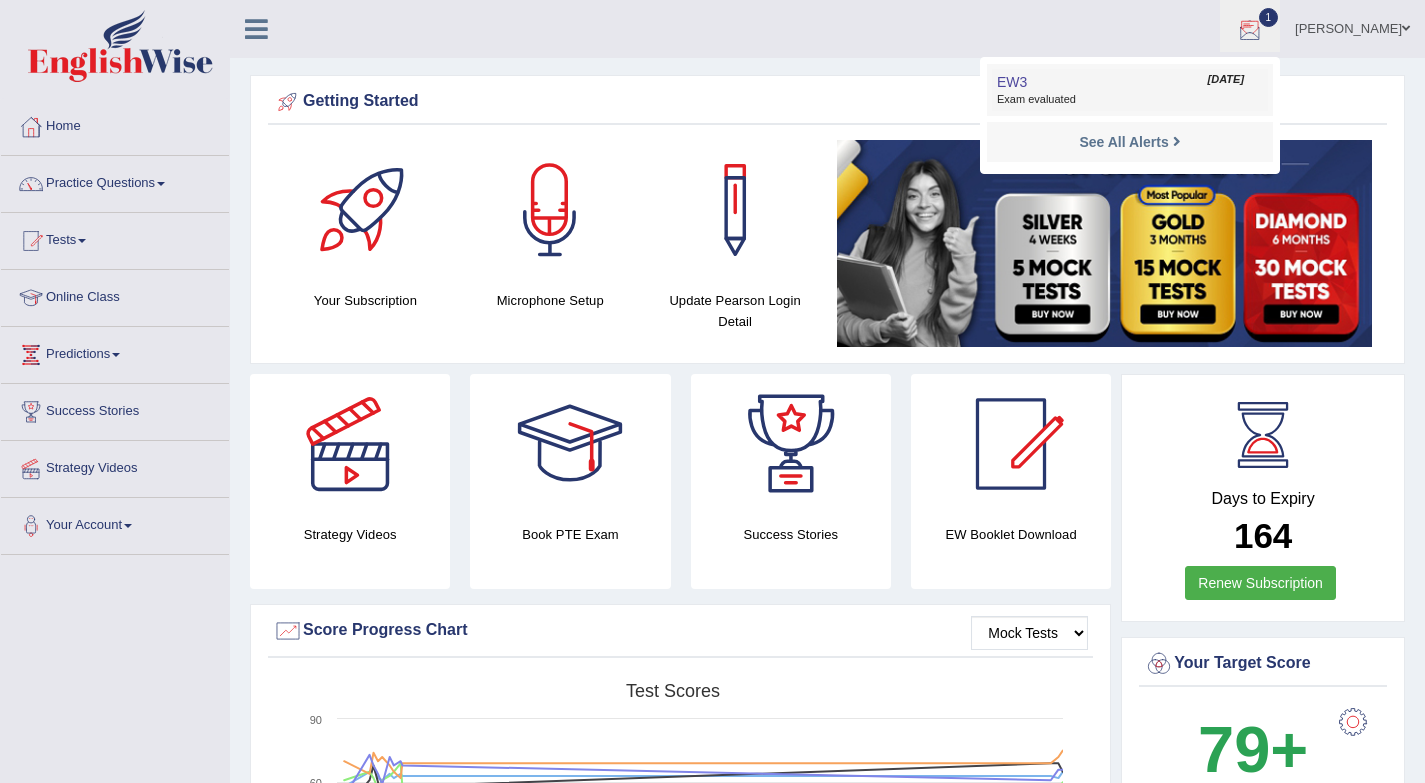 click on "EW3
Jul 20, 2025
Exam evaluated" at bounding box center [1130, 90] 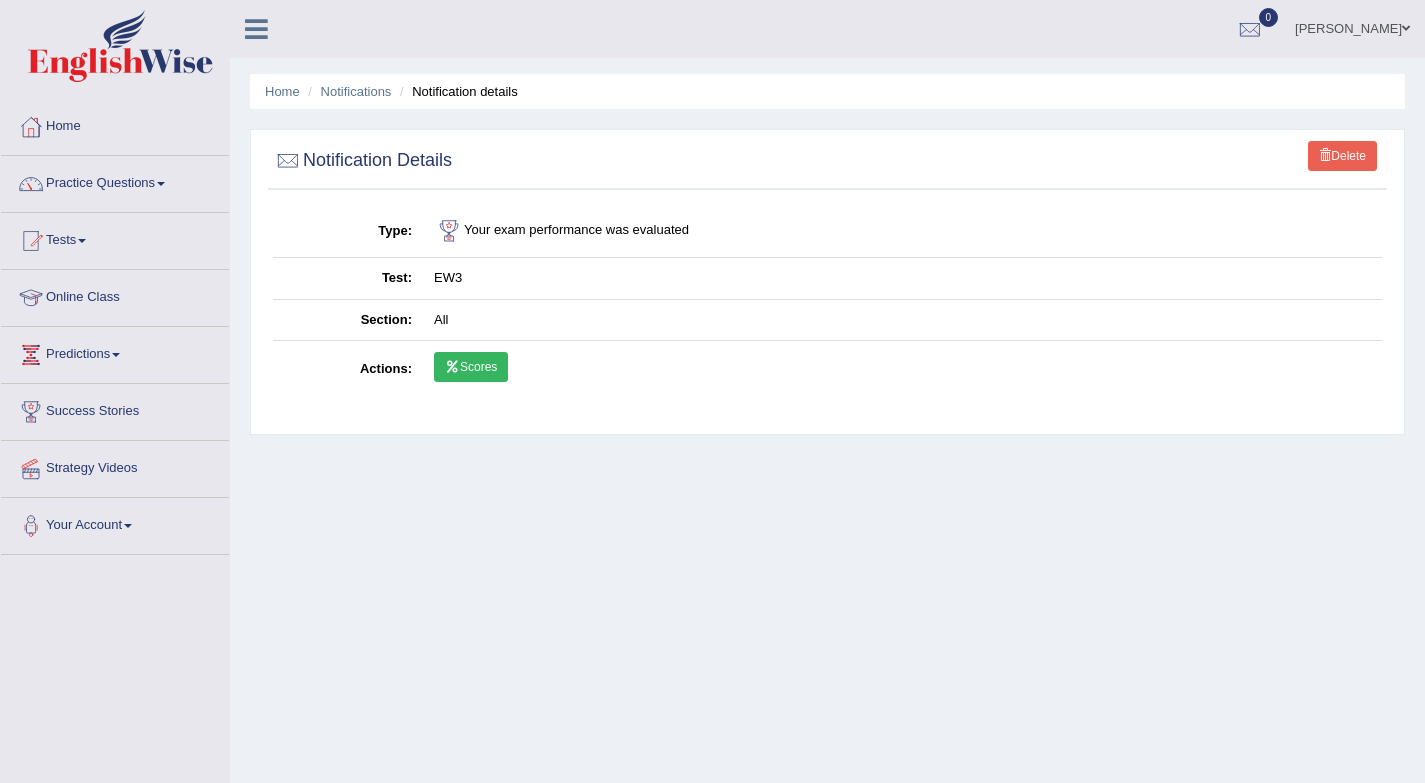 scroll, scrollTop: 0, scrollLeft: 0, axis: both 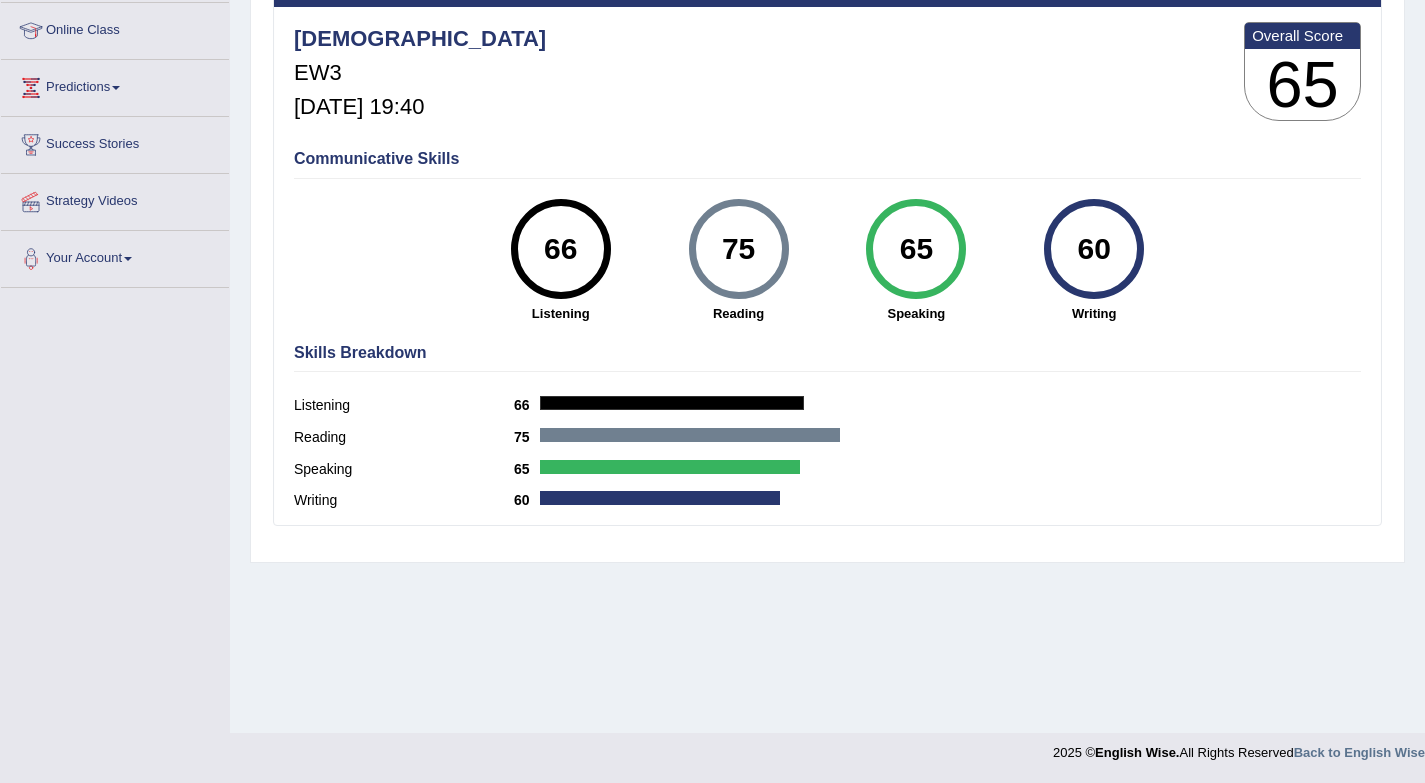 click on "Home
History
Scores
Scores on  EW3  All
English Wise | EW3 | SCORE REPORT
Parbhasni
EW3
Jul 20, 2025, 19:40
Overall Score
65
Communicative Skills
66
Listening
66" at bounding box center (827, 233) 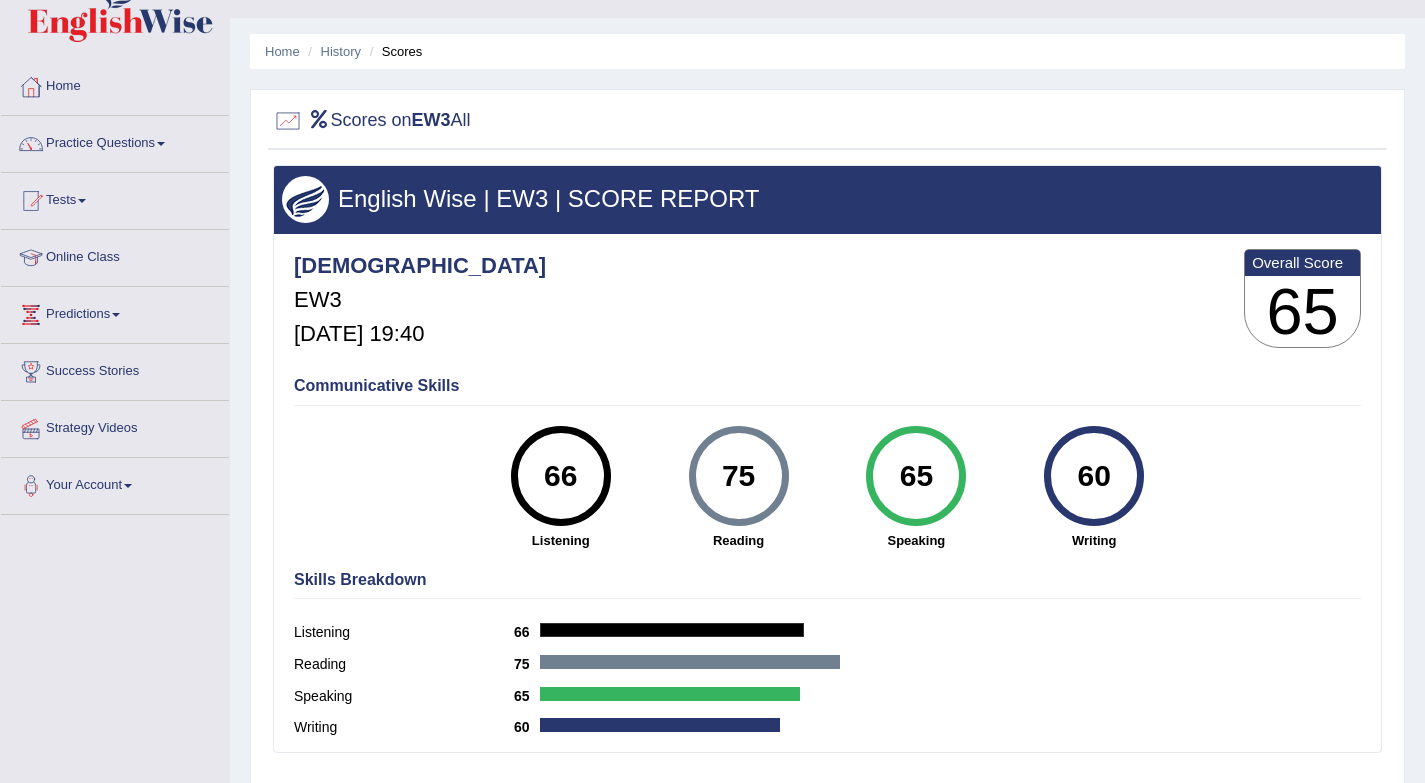 scroll, scrollTop: 0, scrollLeft: 0, axis: both 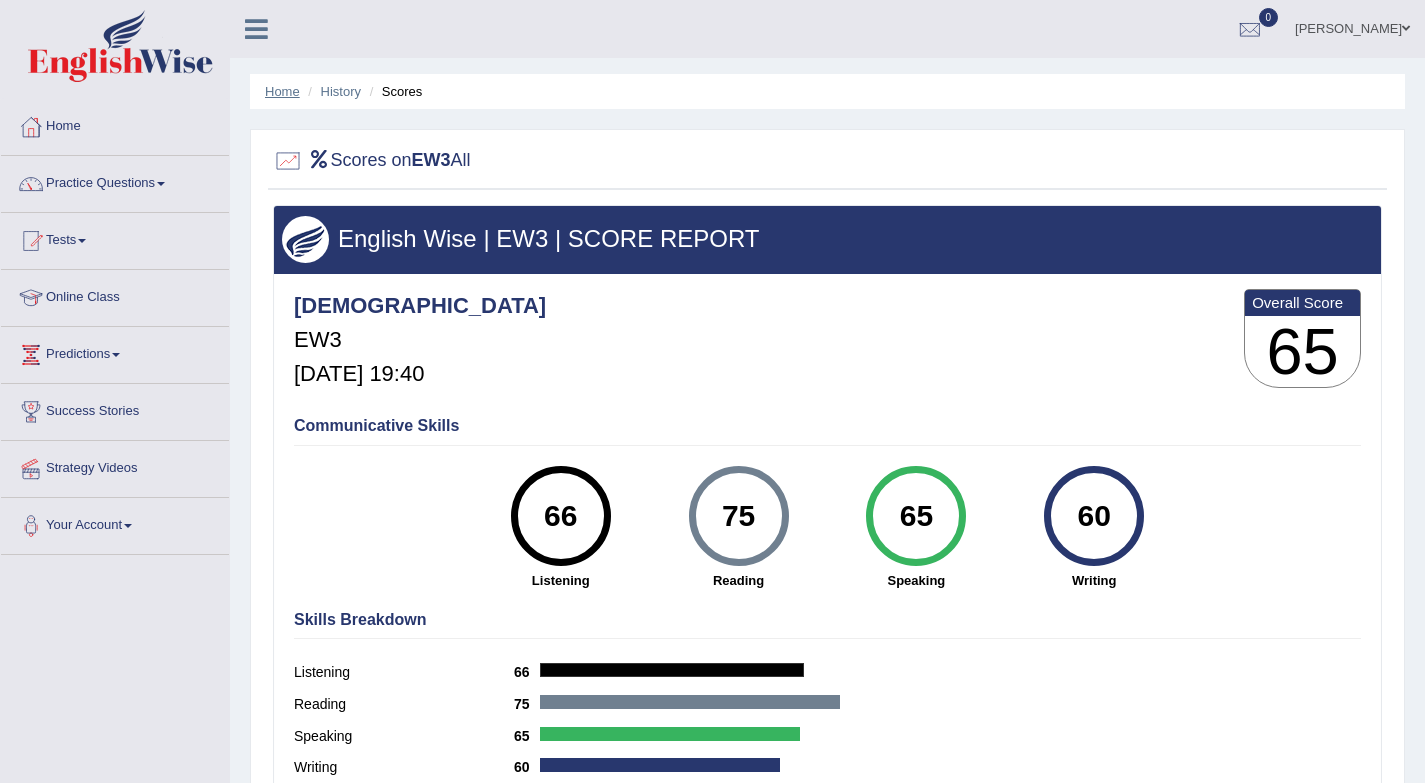 click on "Home" at bounding box center (282, 91) 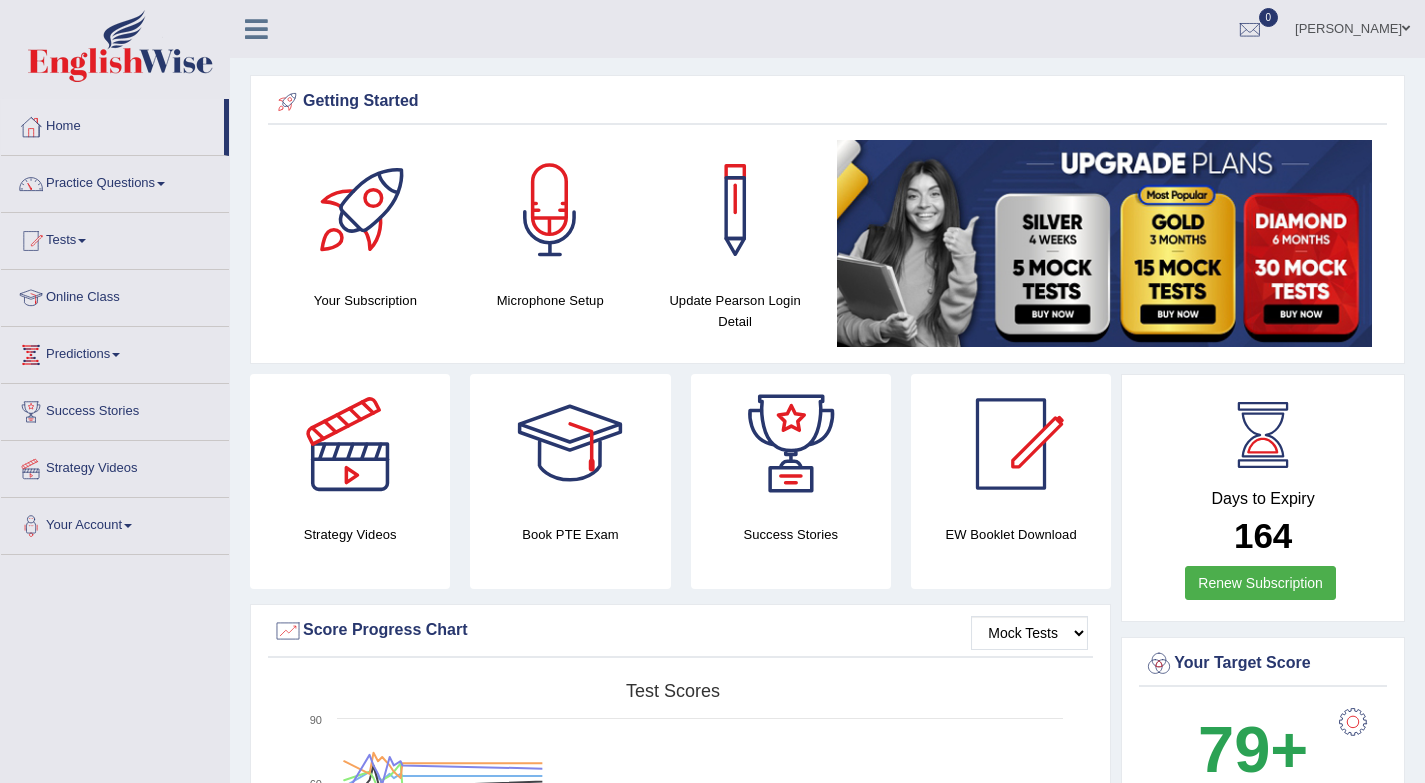 scroll, scrollTop: 40, scrollLeft: 0, axis: vertical 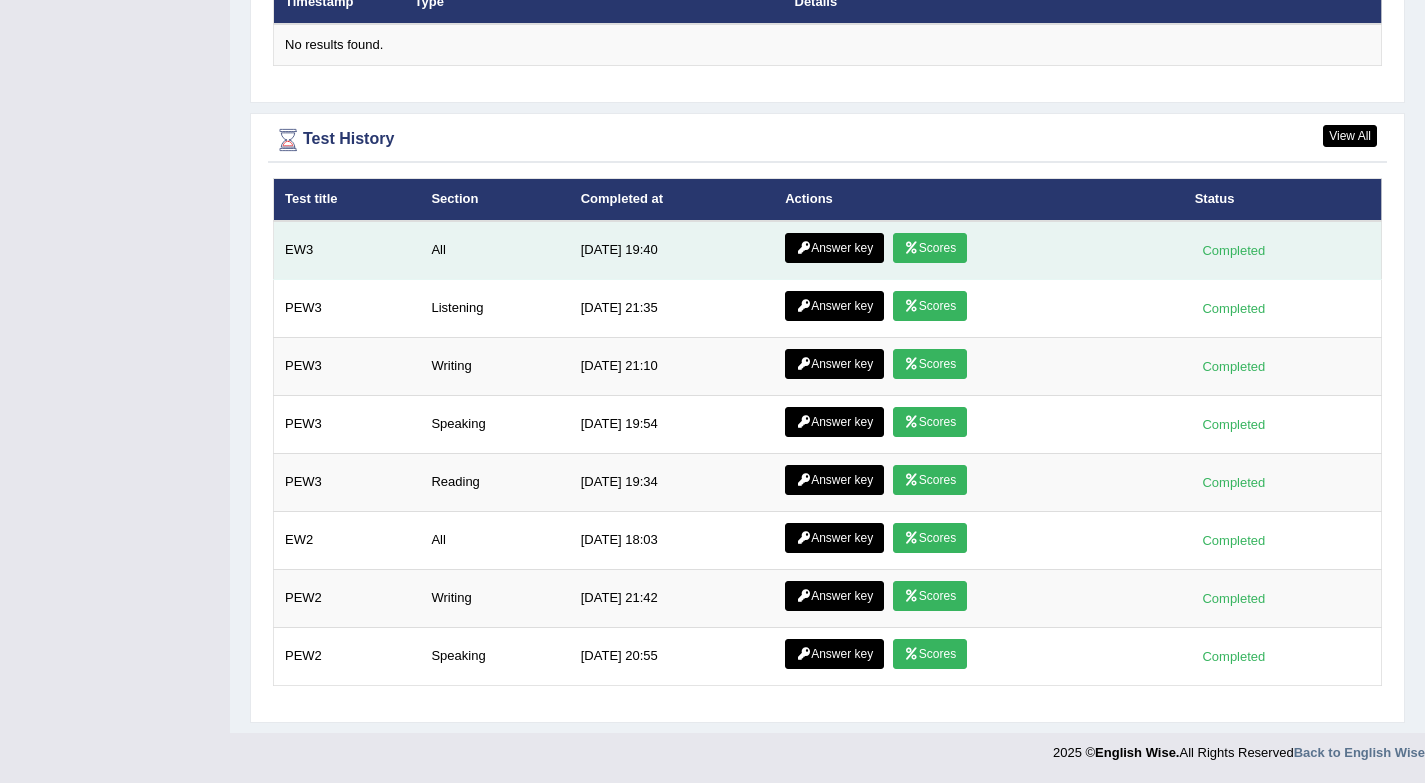 click on "Answer key" at bounding box center (834, 248) 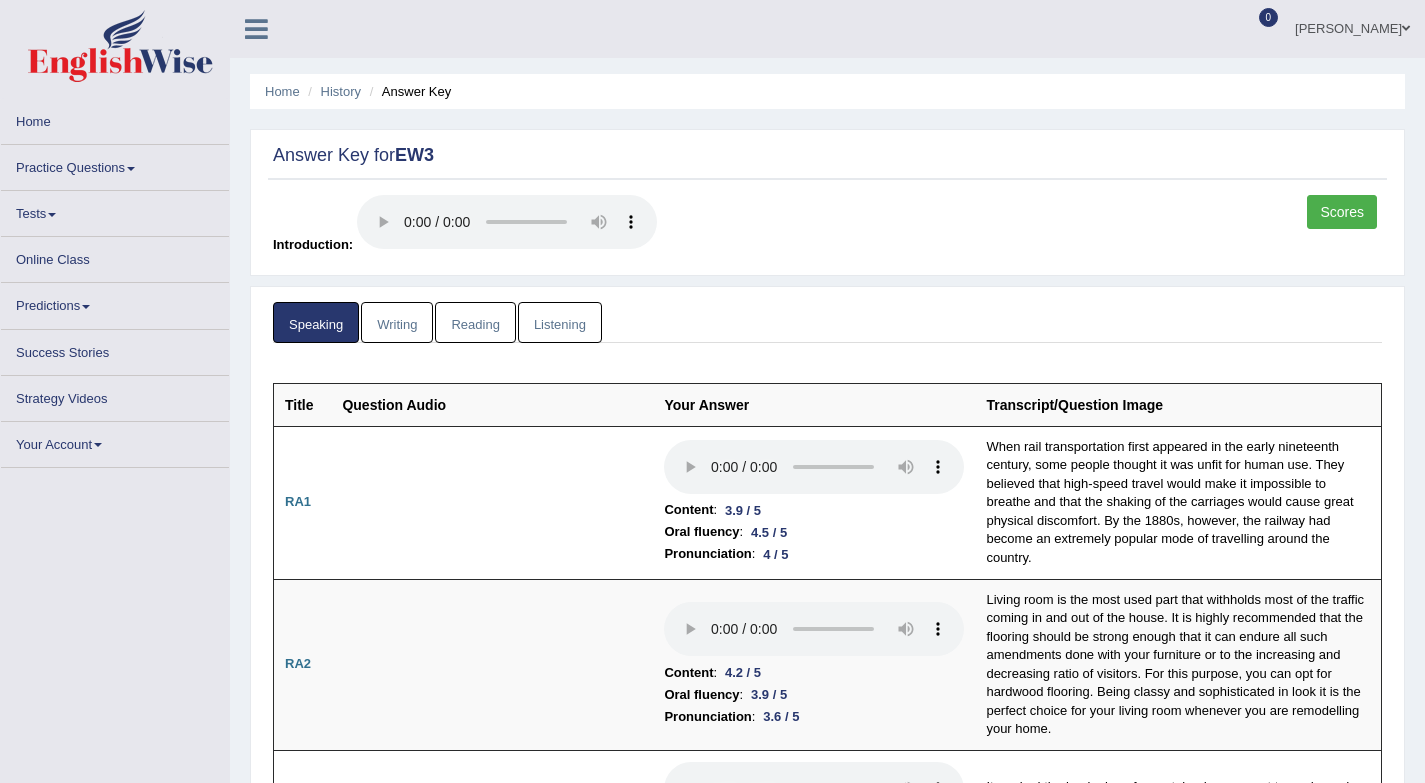 scroll, scrollTop: 0, scrollLeft: 0, axis: both 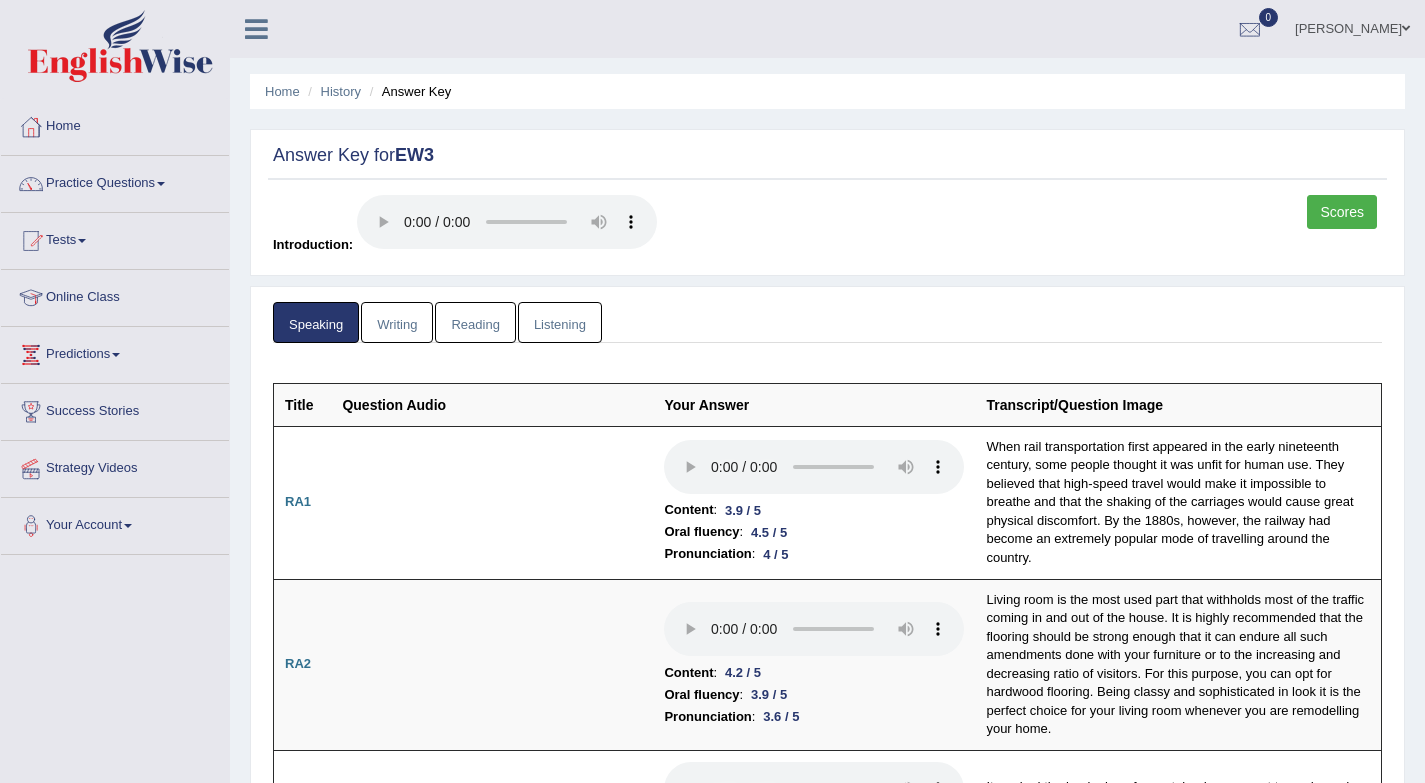 click on "Writing" at bounding box center [397, 322] 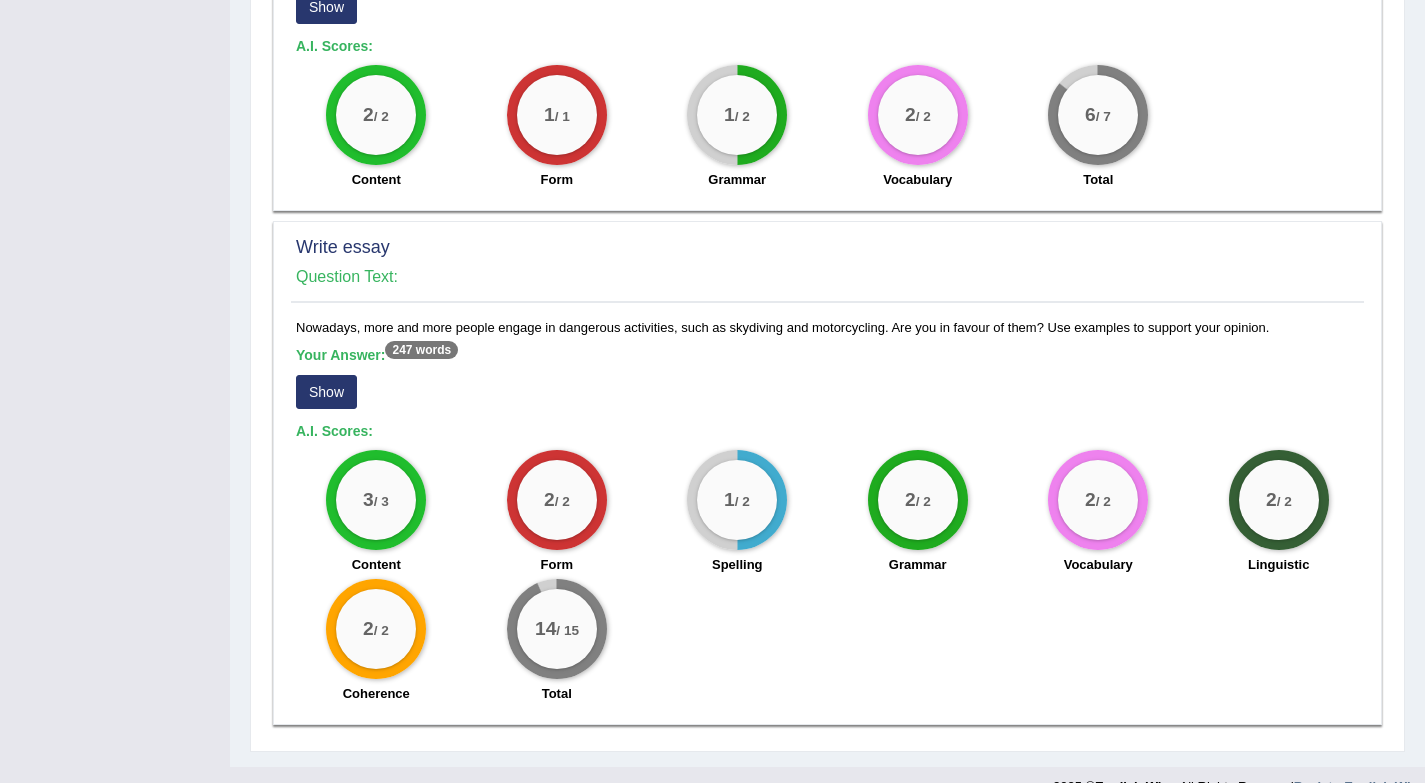 scroll, scrollTop: 1480, scrollLeft: 0, axis: vertical 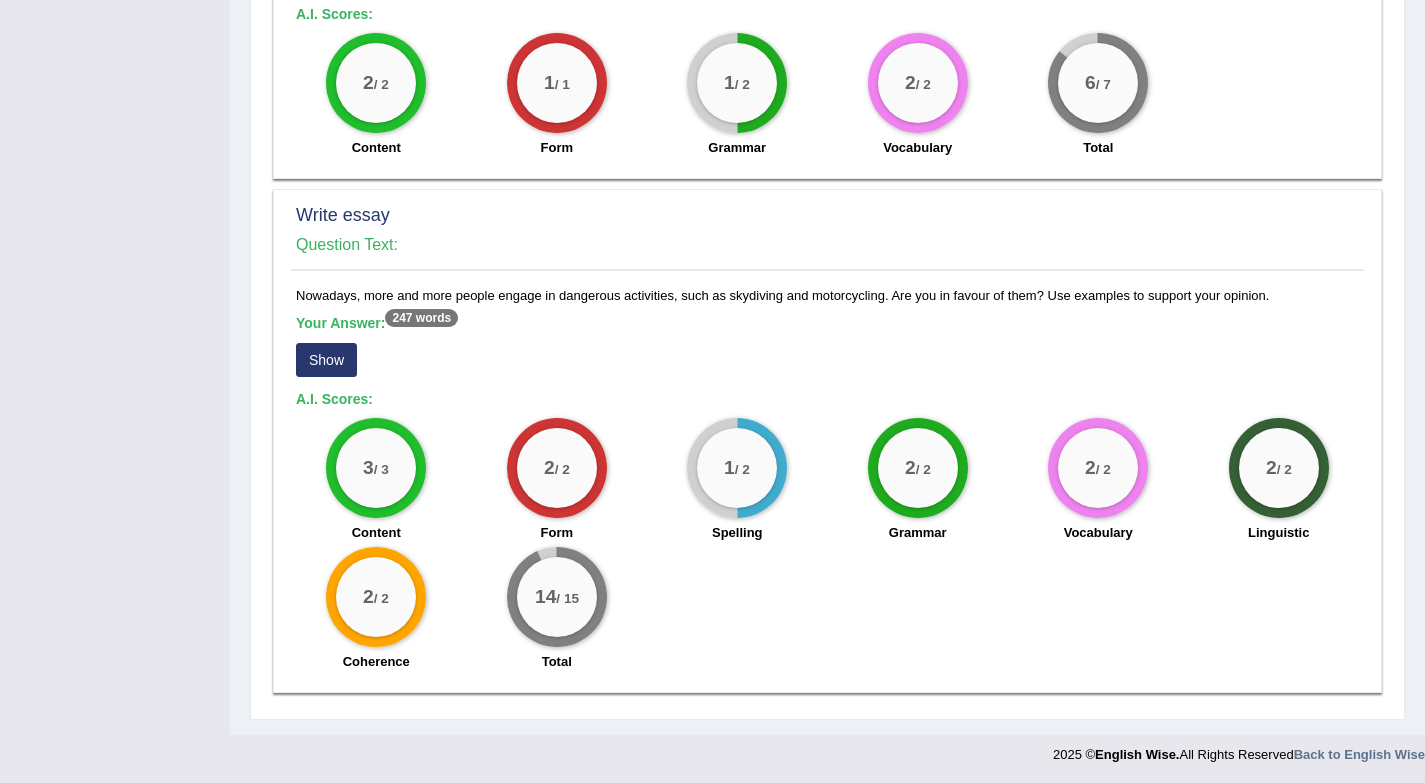 click on "Show" at bounding box center (326, 360) 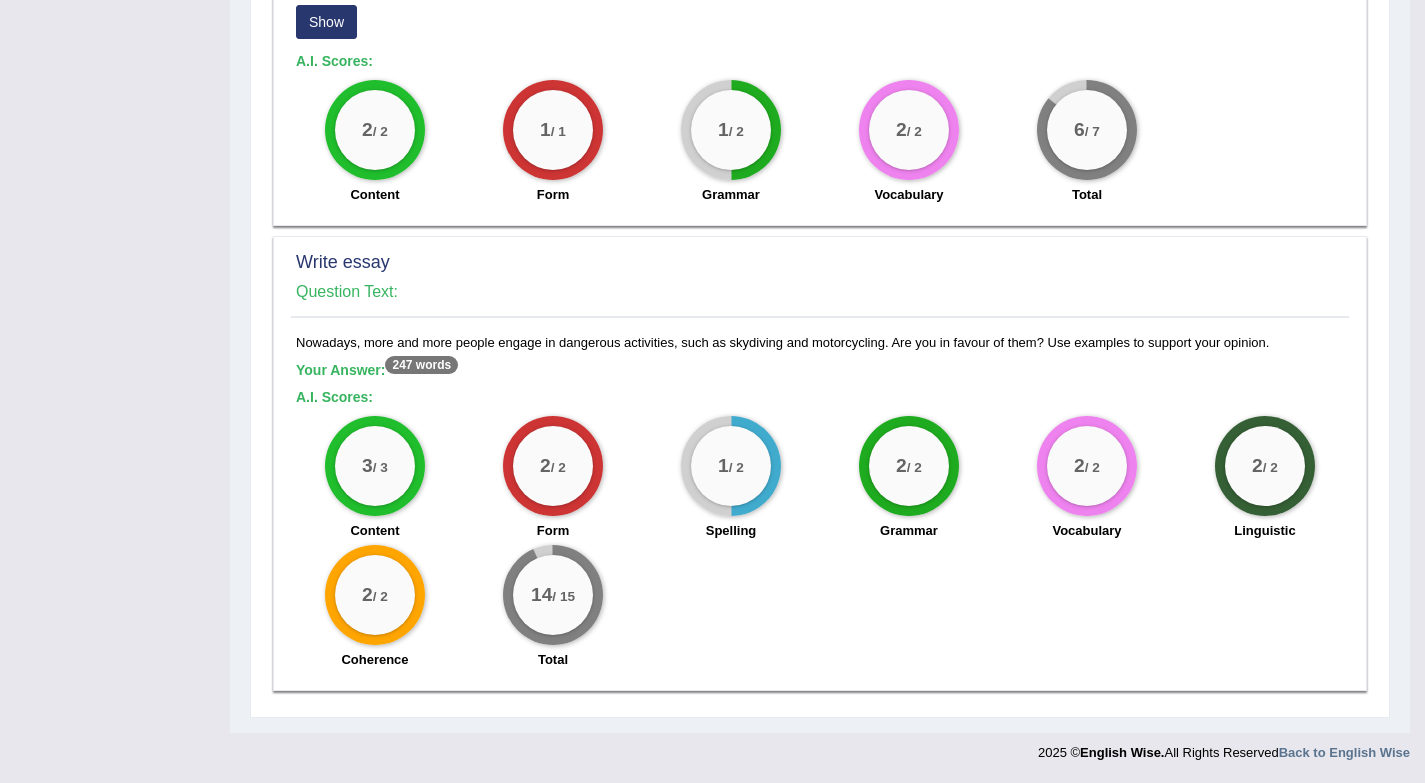 scroll, scrollTop: 1433, scrollLeft: 0, axis: vertical 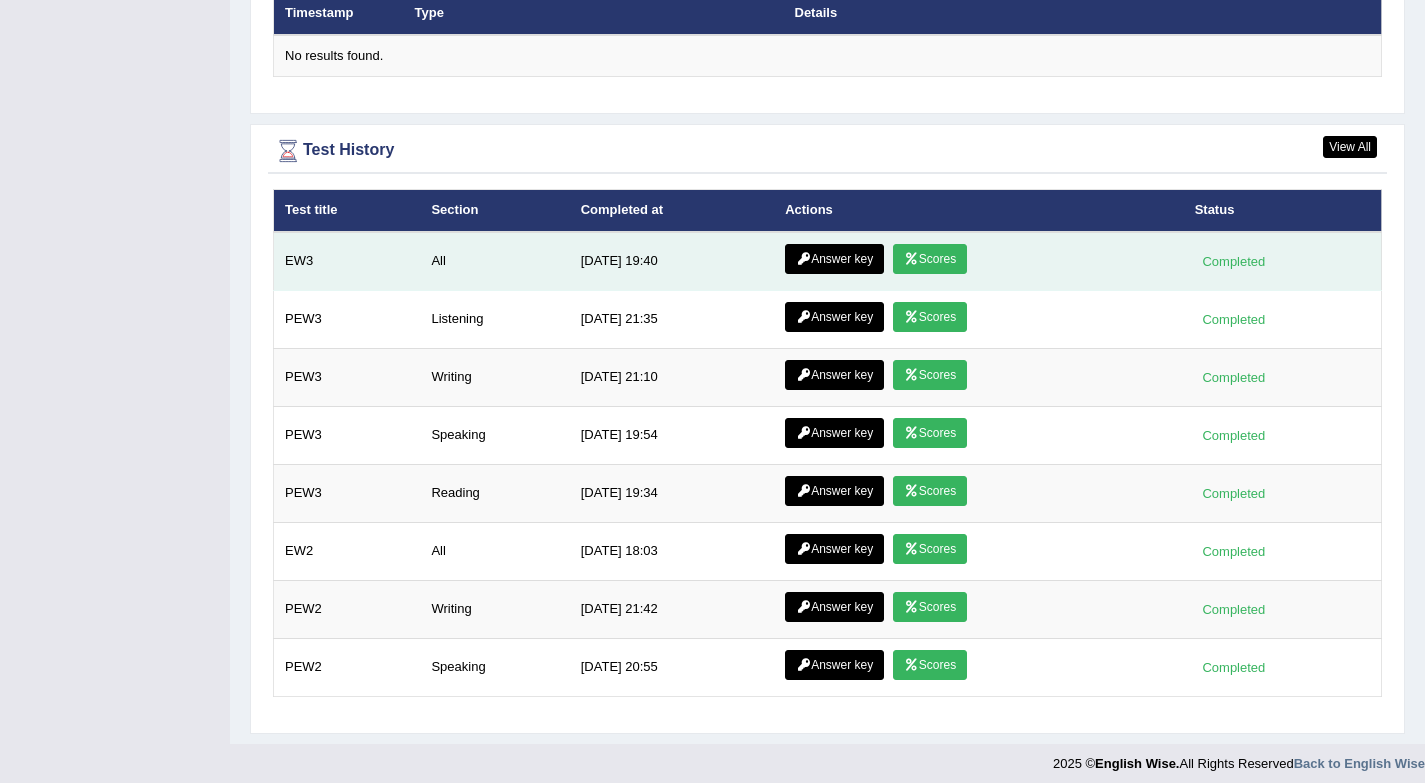 click on "Answer key" at bounding box center [834, 259] 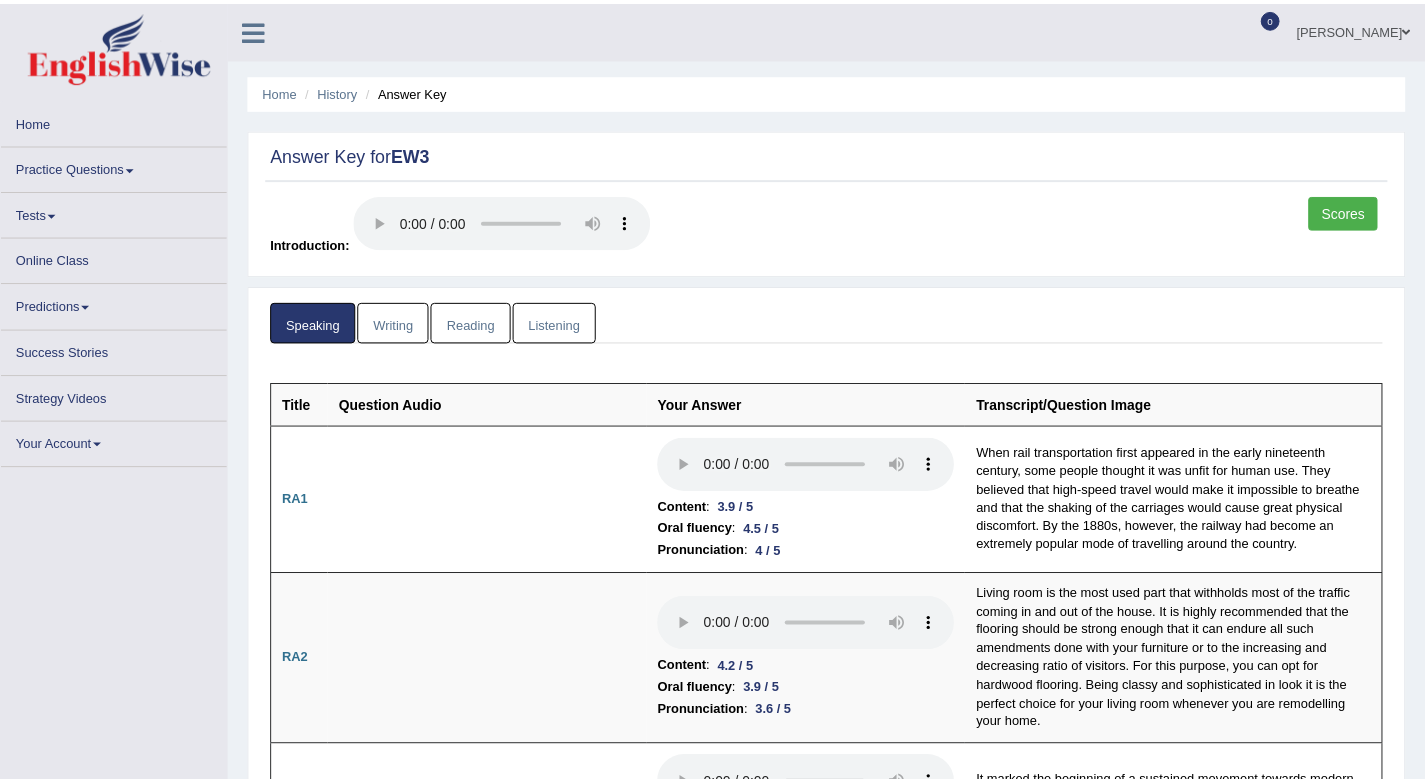 scroll, scrollTop: 0, scrollLeft: 0, axis: both 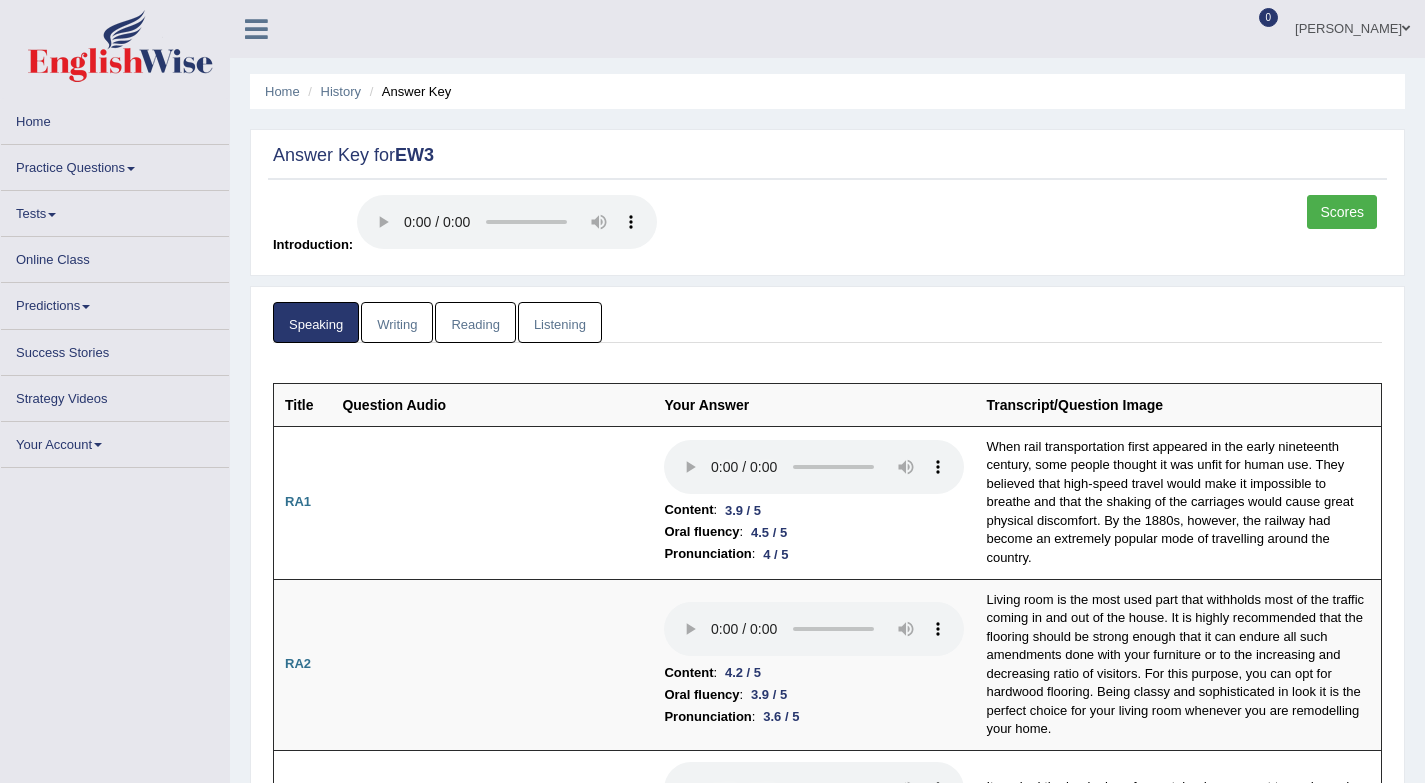 click on "Reading" at bounding box center [475, 322] 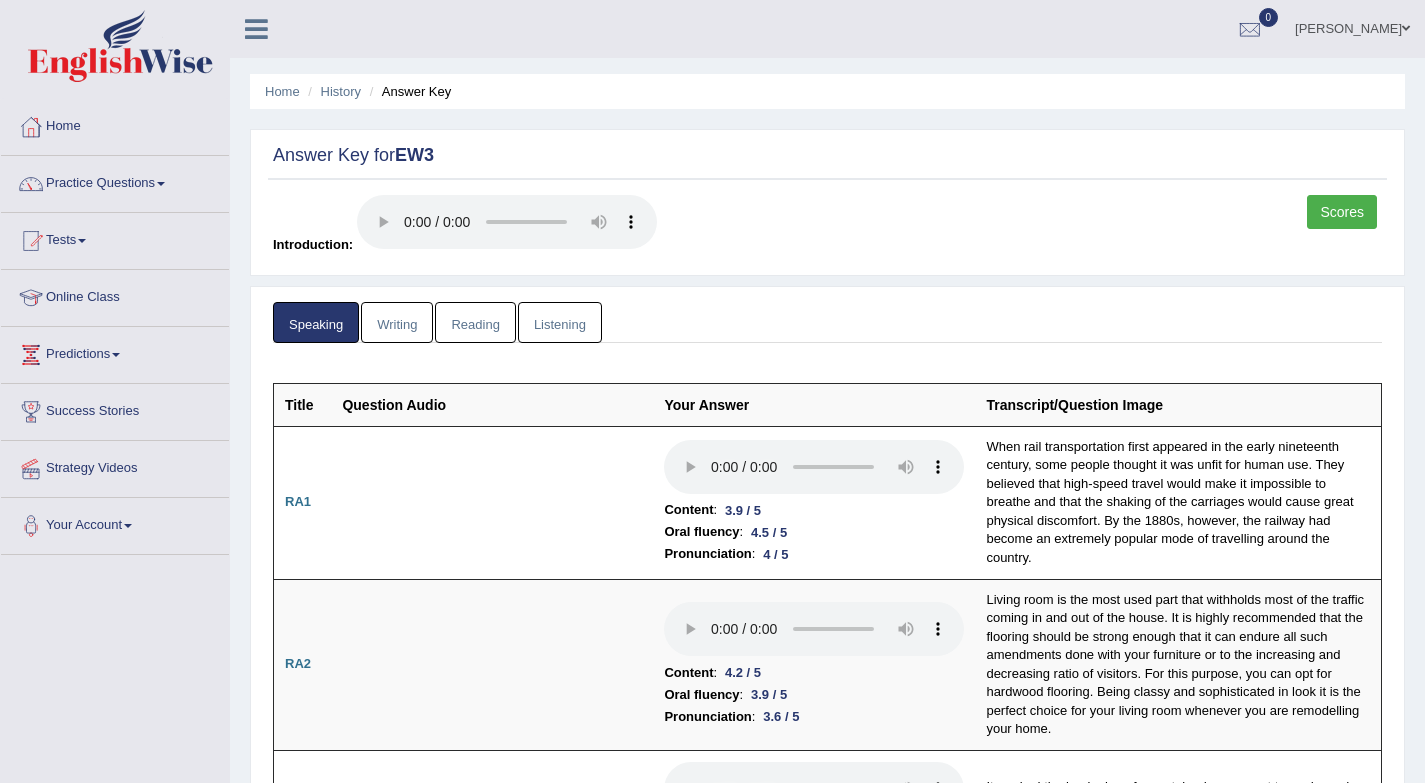 click on "Reading" at bounding box center [475, 322] 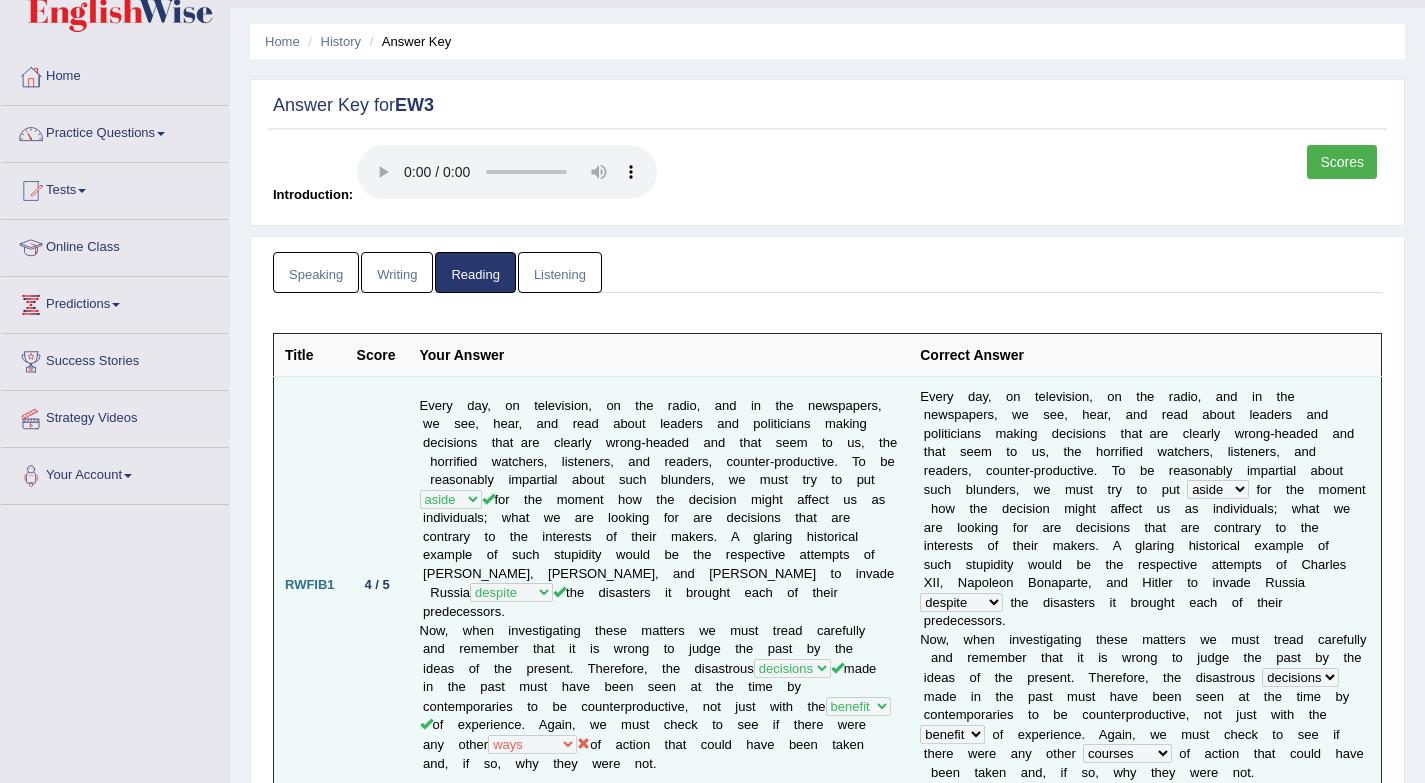 scroll, scrollTop: 19, scrollLeft: 0, axis: vertical 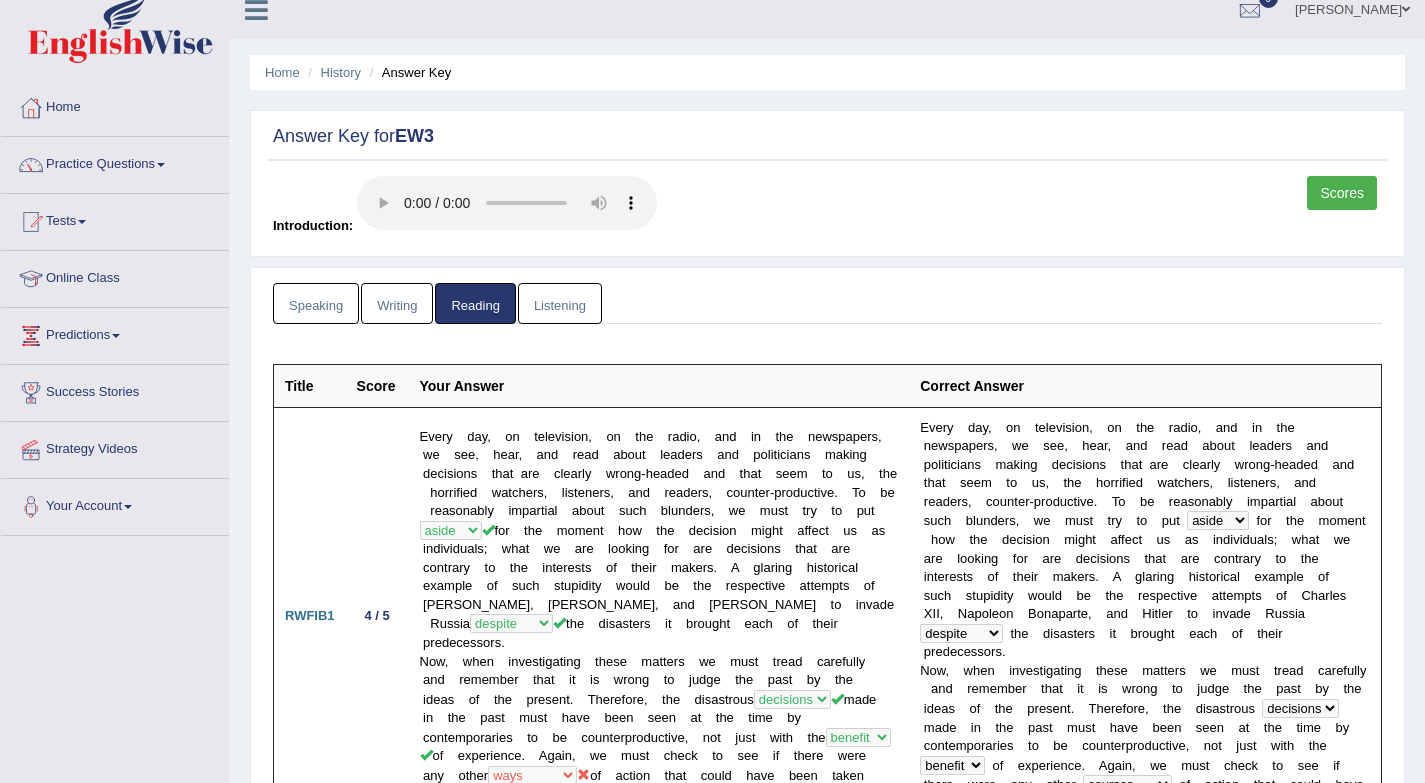 click on "Listening" at bounding box center [560, 303] 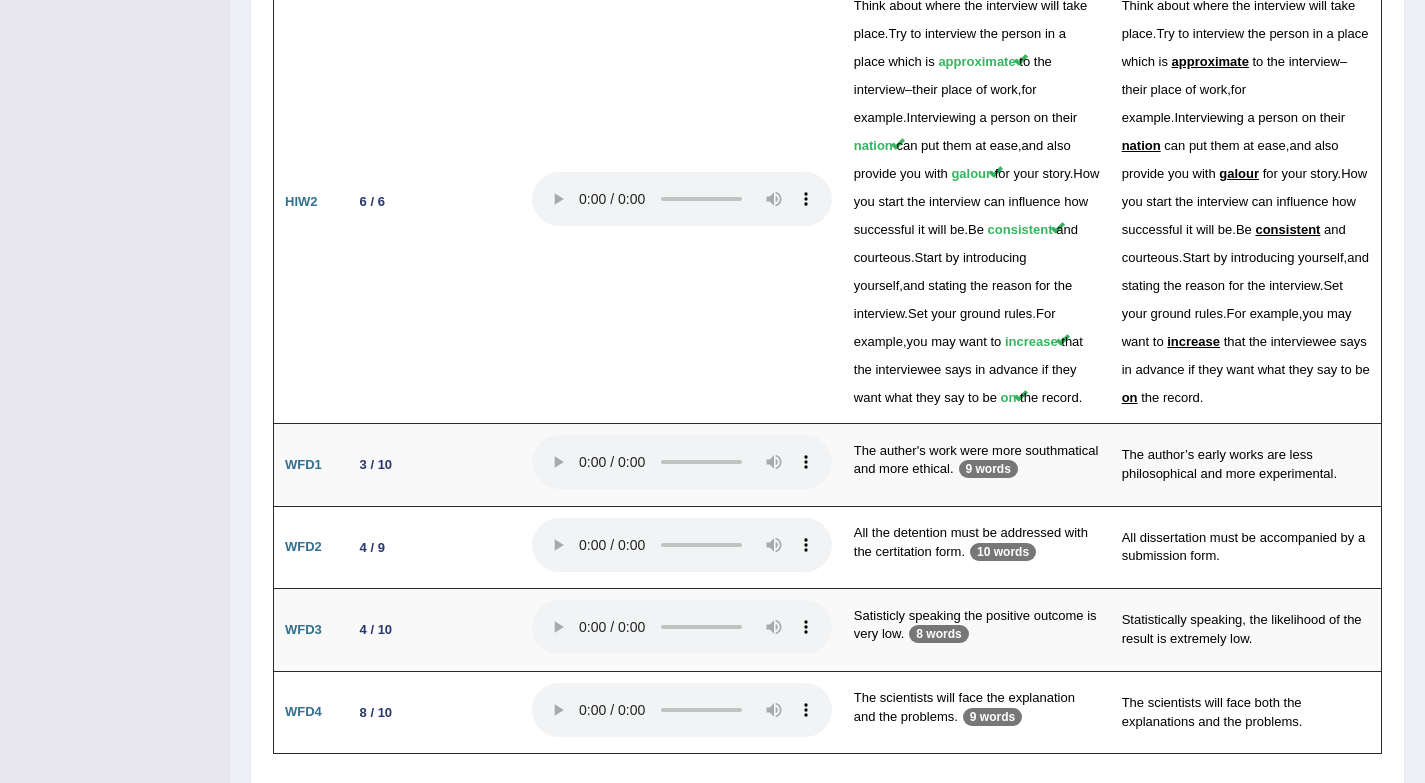 scroll, scrollTop: 3449, scrollLeft: 0, axis: vertical 